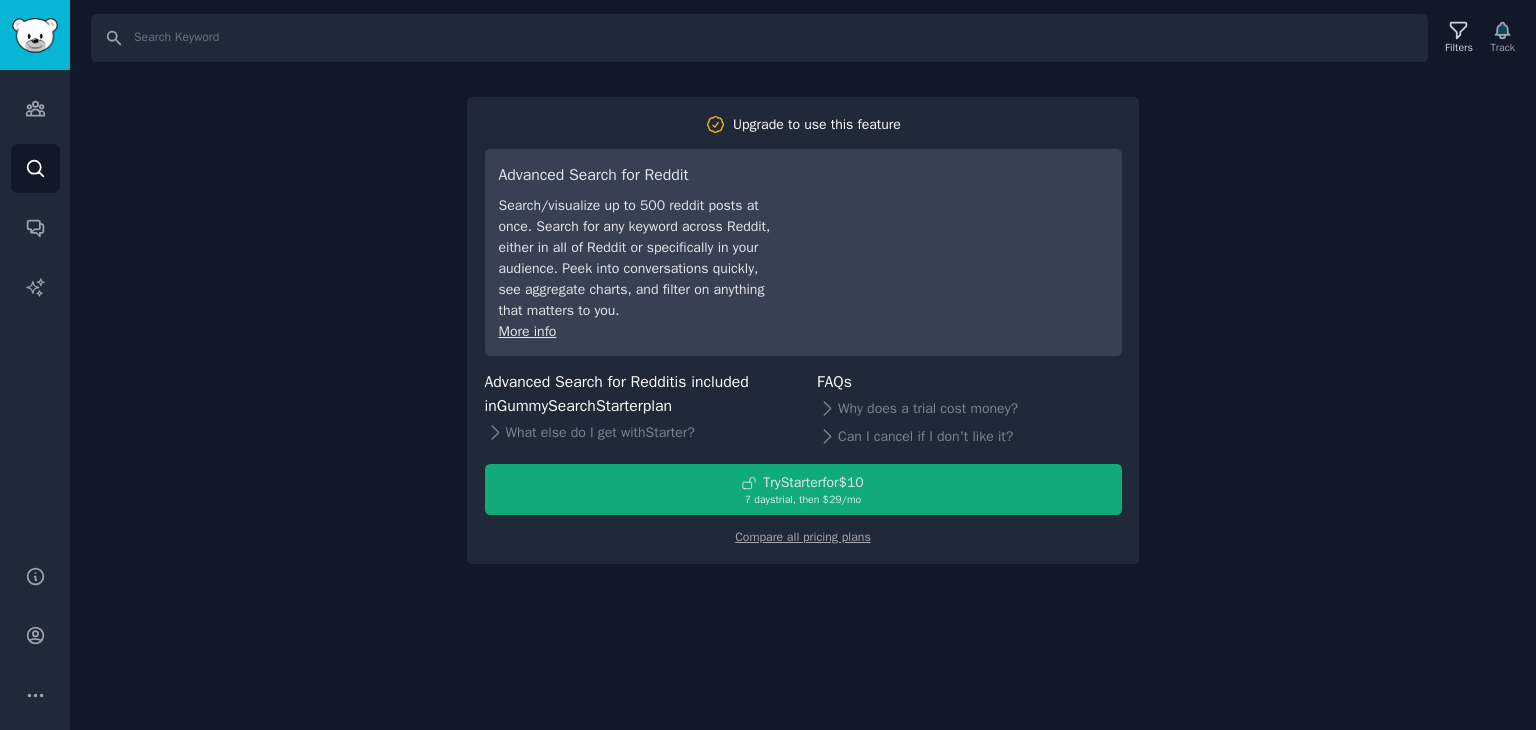 scroll, scrollTop: 0, scrollLeft: 0, axis: both 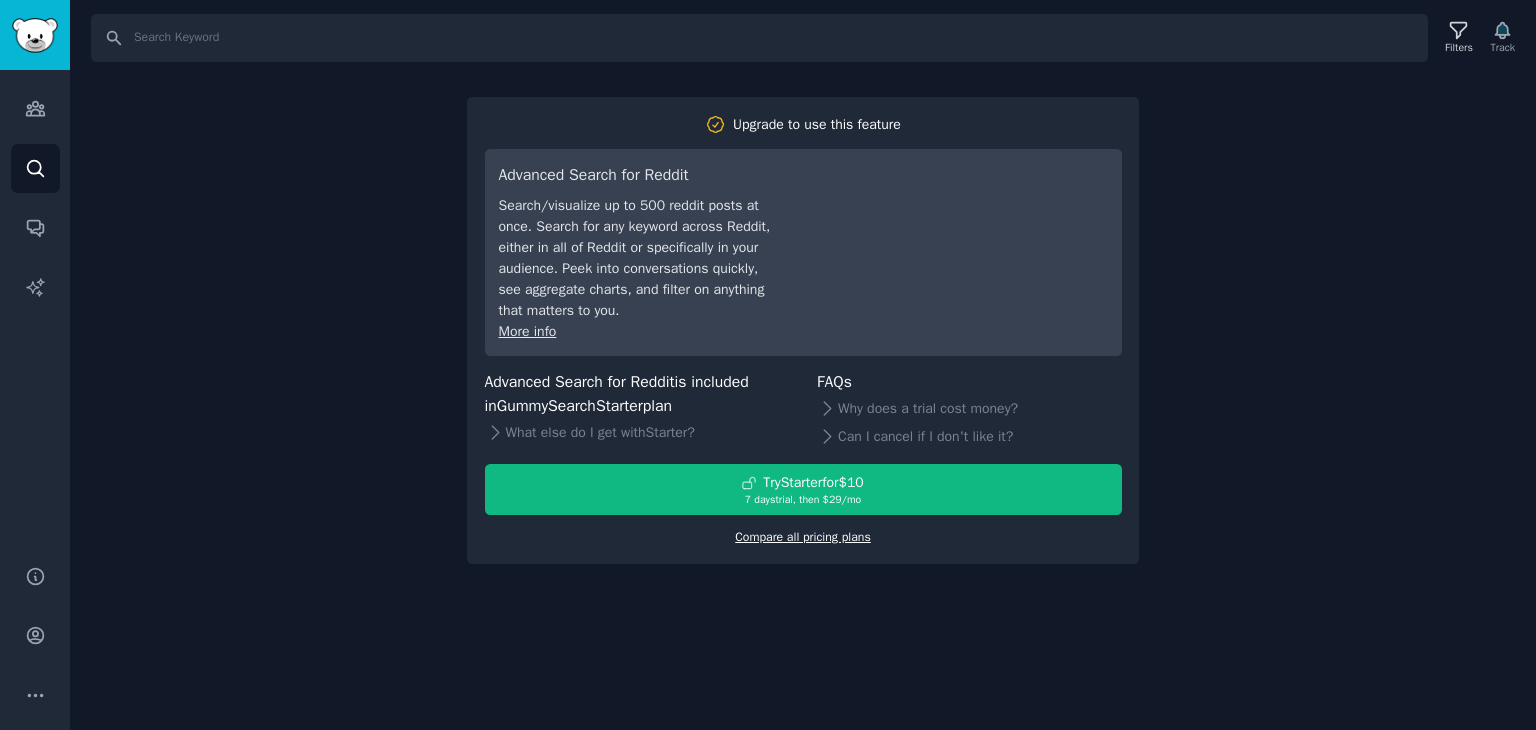 click on "Compare all pricing plans" at bounding box center (803, 537) 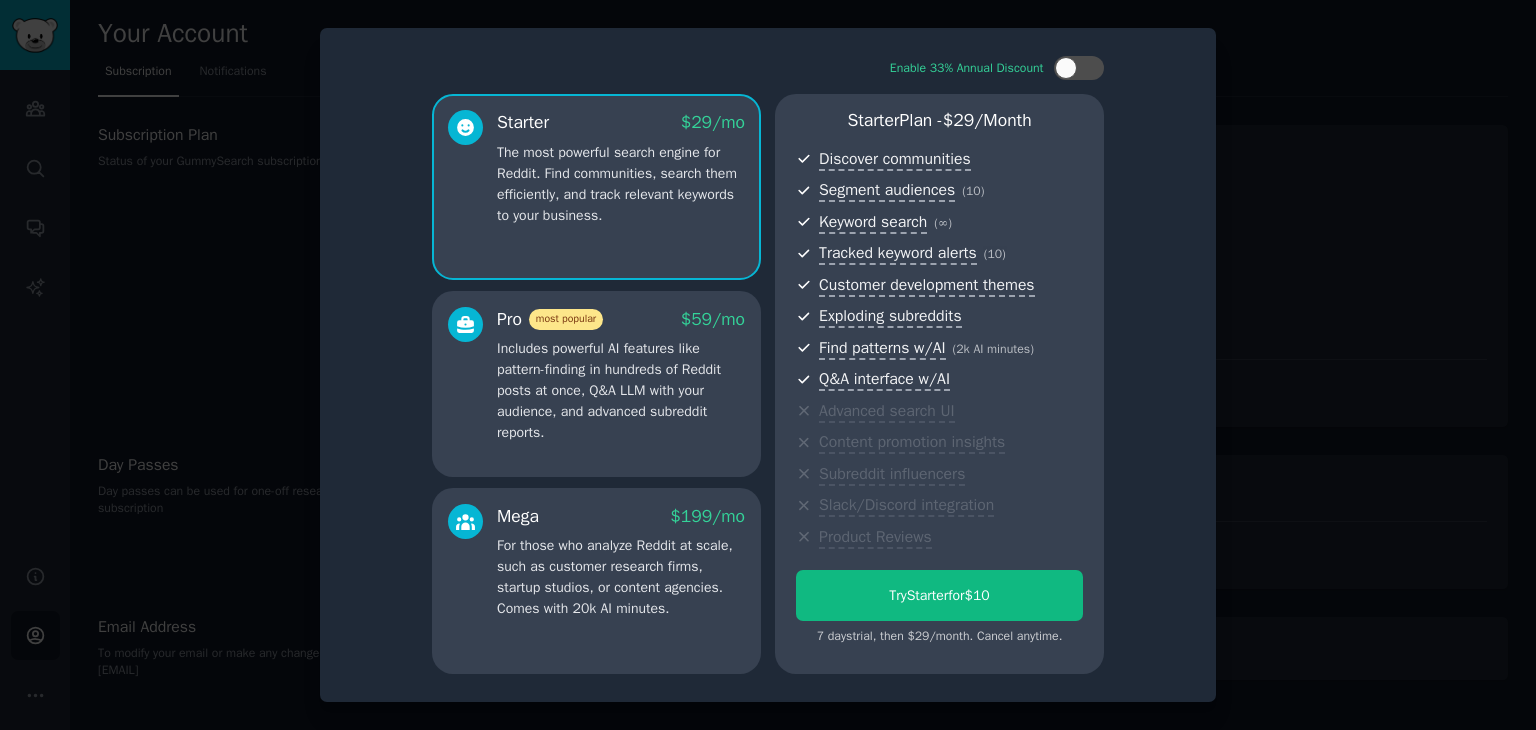 click at bounding box center [768, 365] 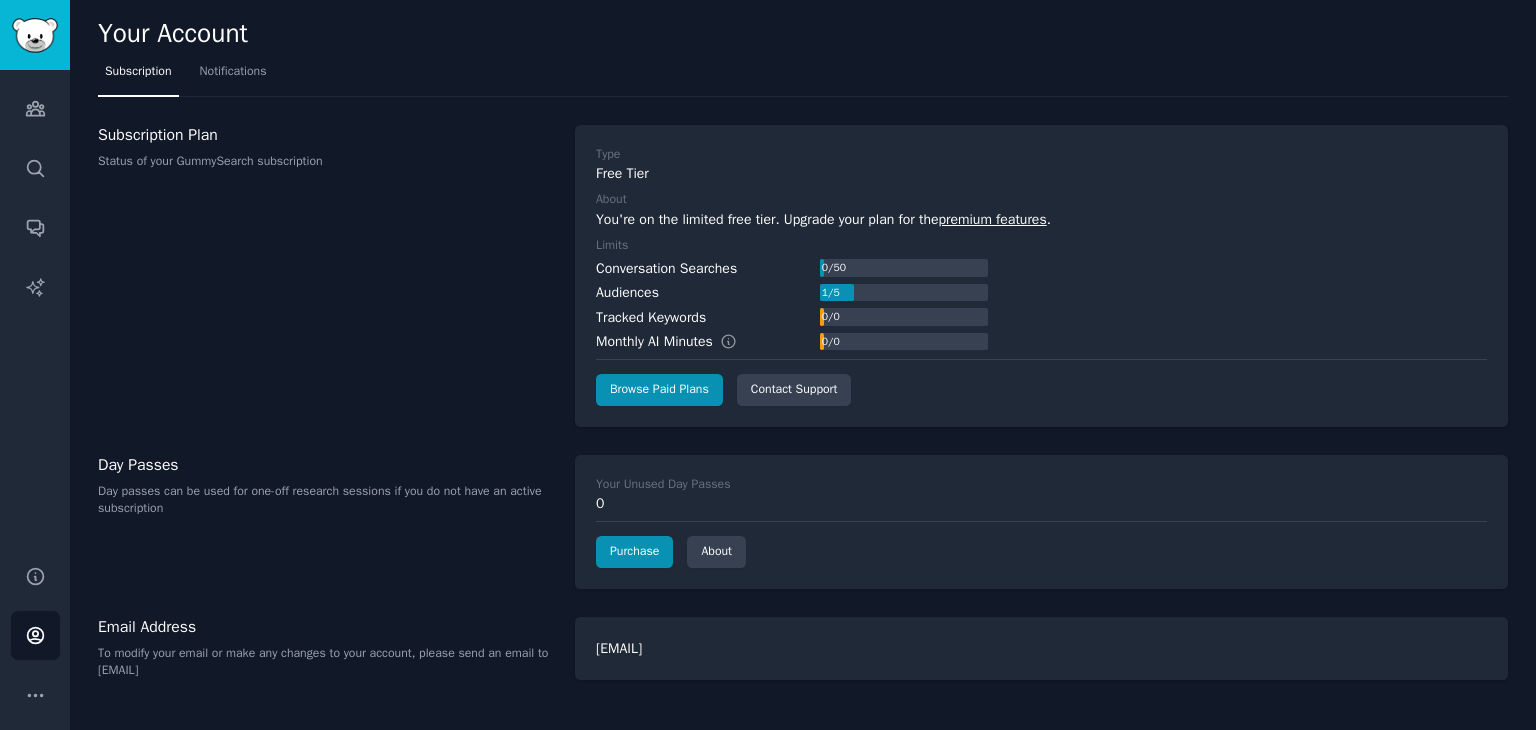 click on "Conversation Searches 0  /  50" at bounding box center (792, 268) 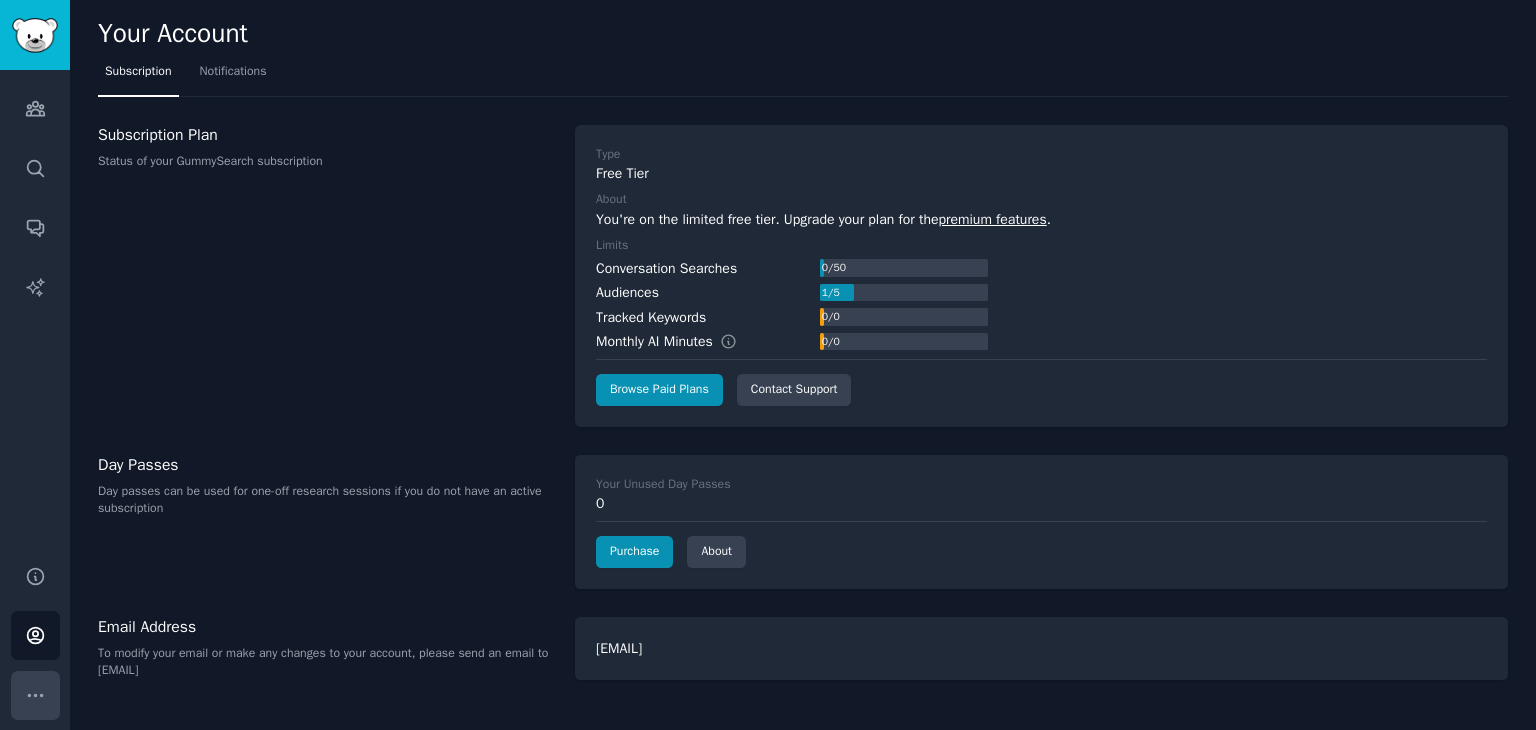 click on "More" at bounding box center (35, 695) 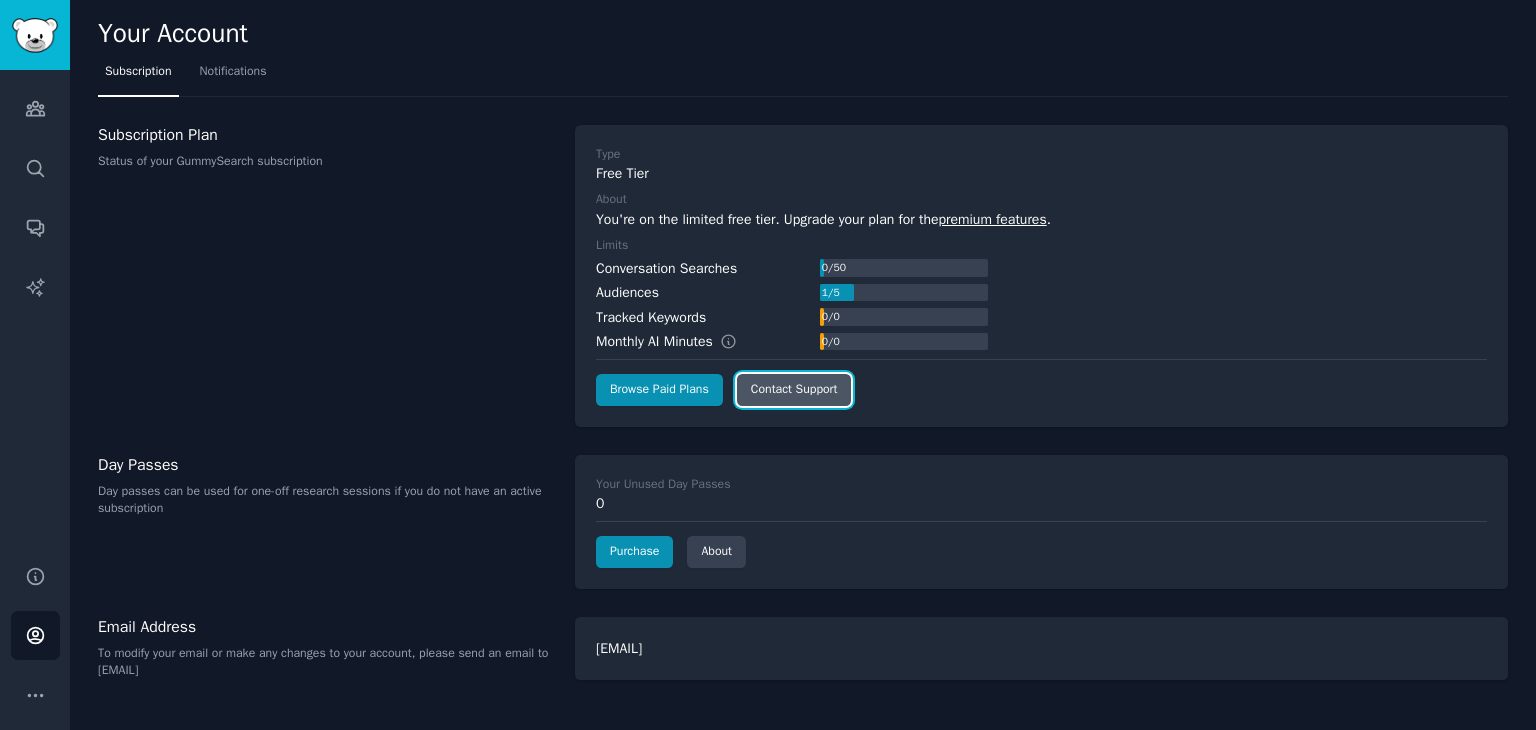 click on "Contact Support" at bounding box center [794, 390] 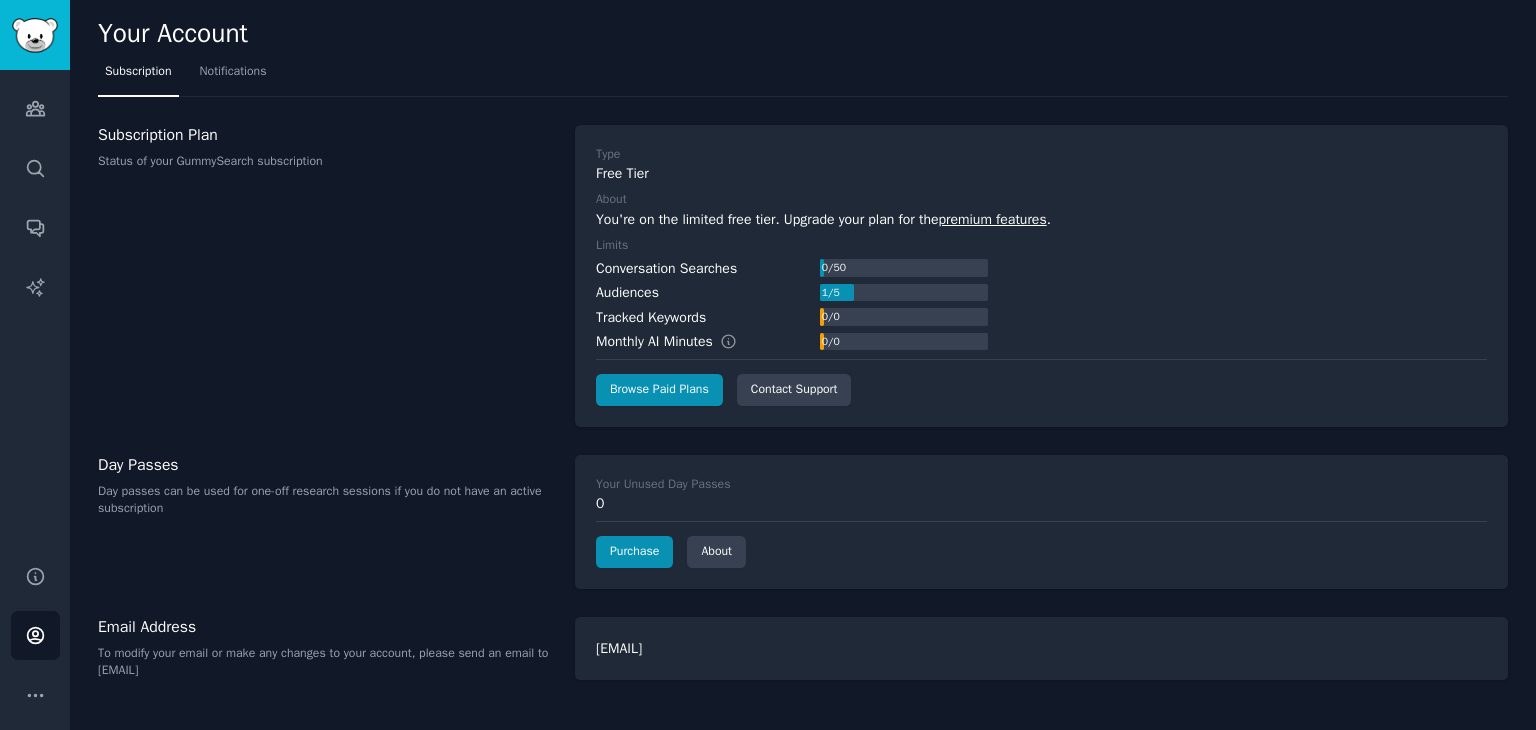 click on "Purchase About" 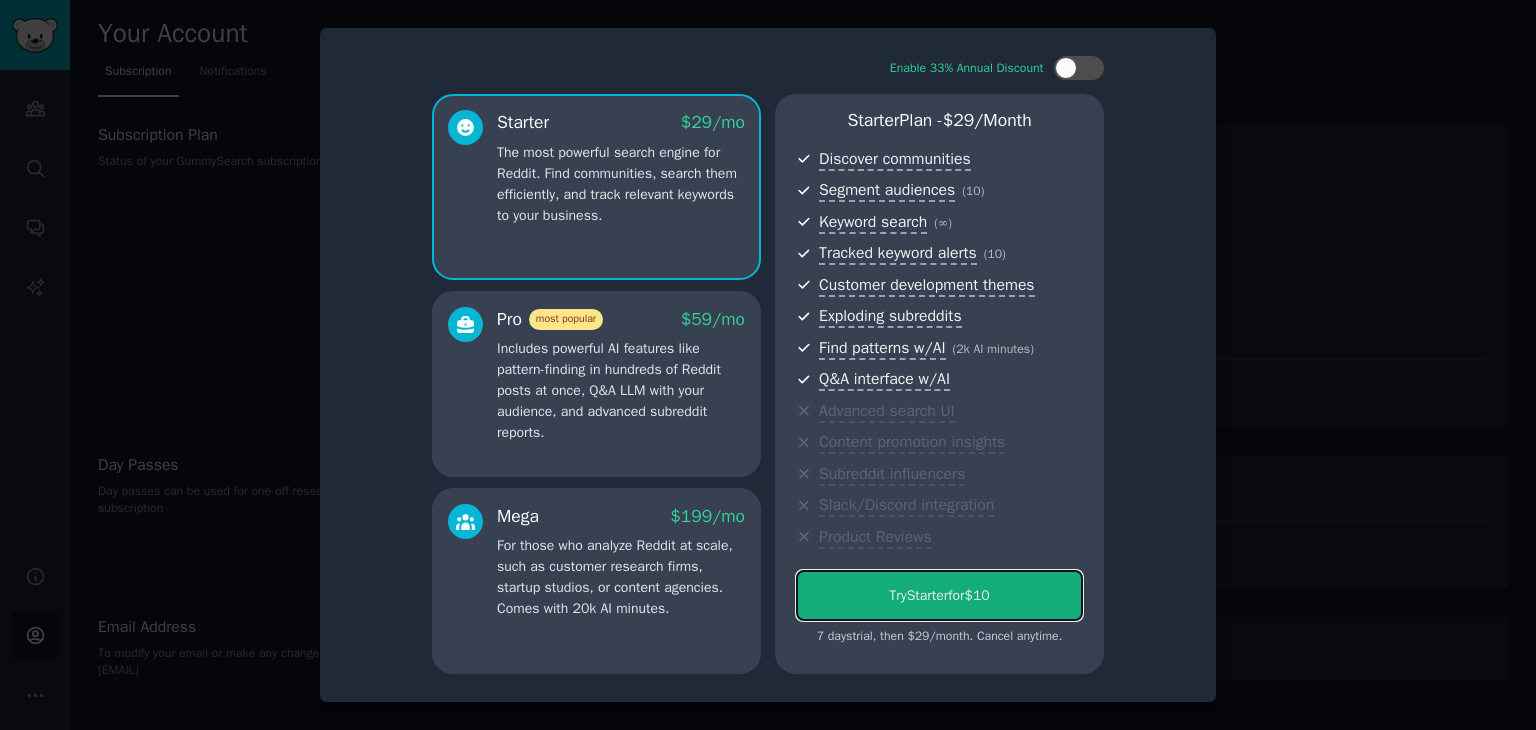 click on "Try  Starter  for  $10" at bounding box center (939, 595) 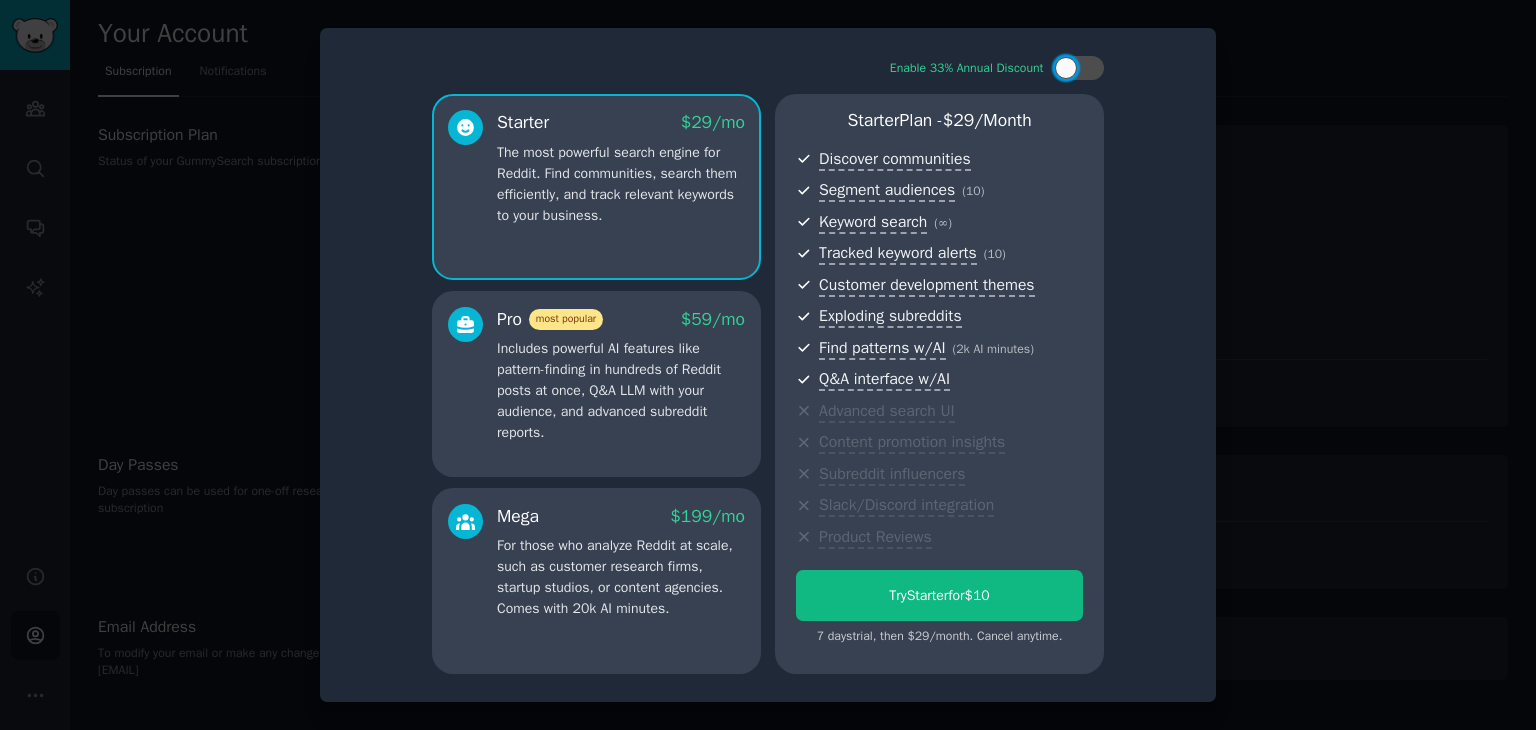 scroll, scrollTop: 0, scrollLeft: 0, axis: both 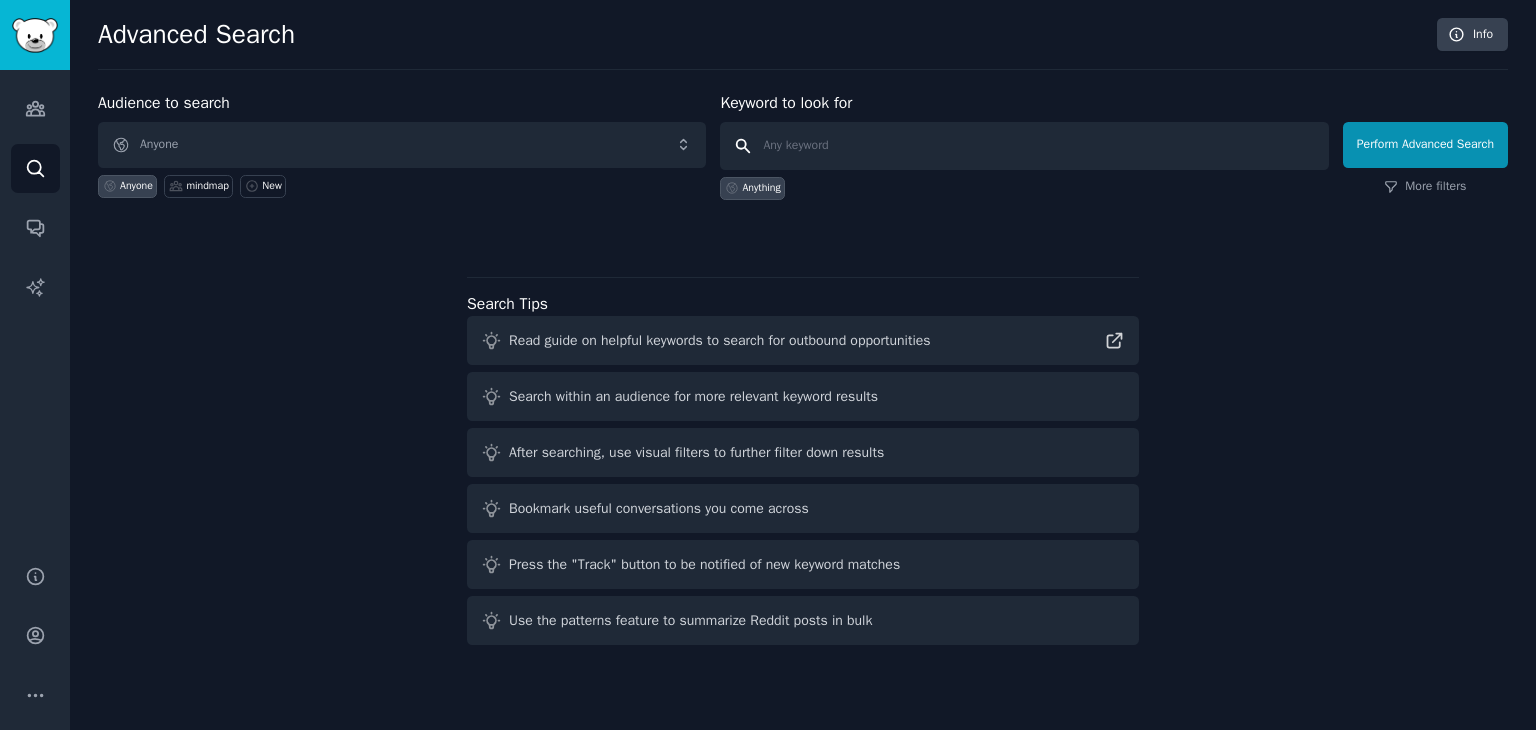 click at bounding box center [1024, 146] 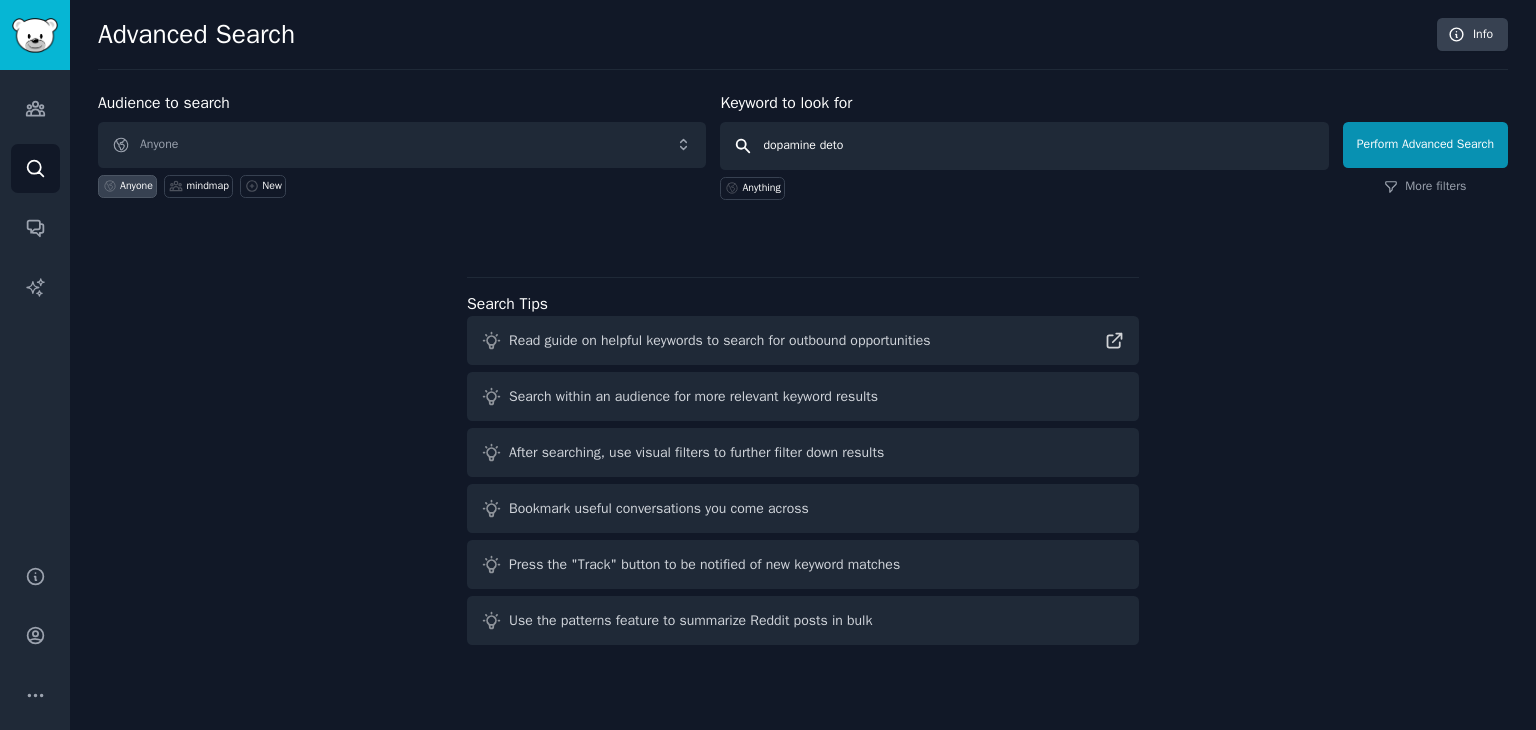 type on "dopamine detox" 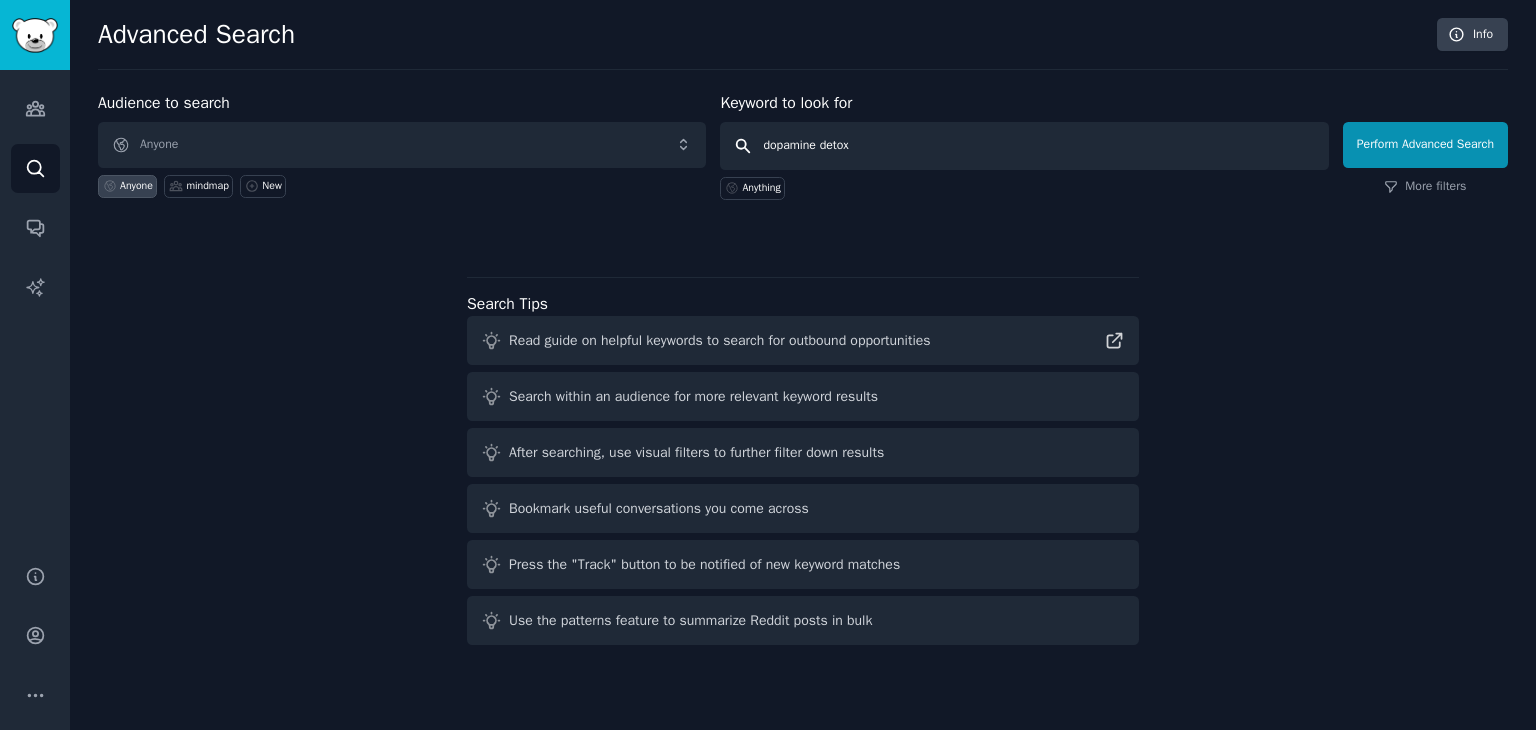 click on "Perform Advanced Search" at bounding box center (1425, 145) 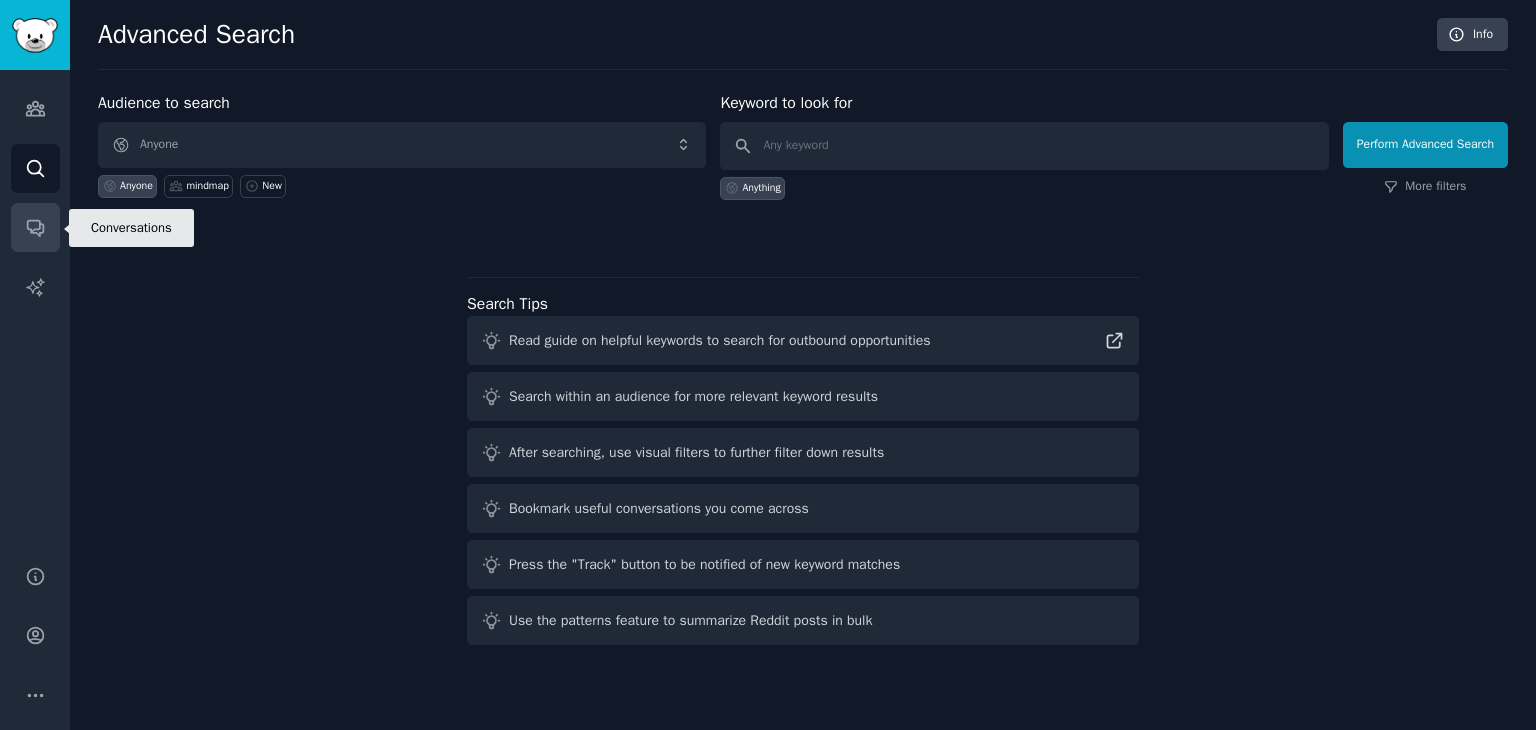 click 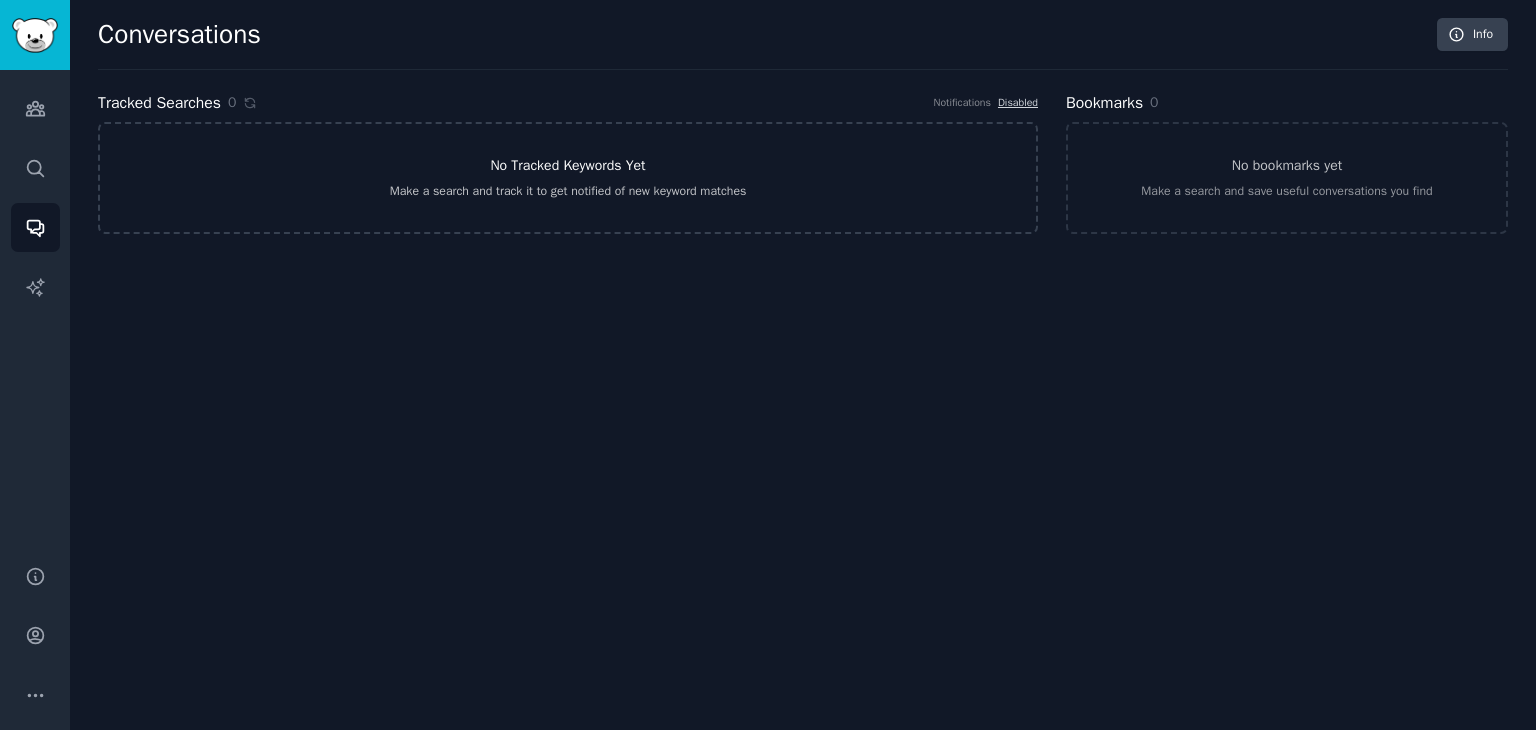 click on "No Tracked Keywords Yet Make a search and track it to get notified of new keyword matches" at bounding box center (568, 178) 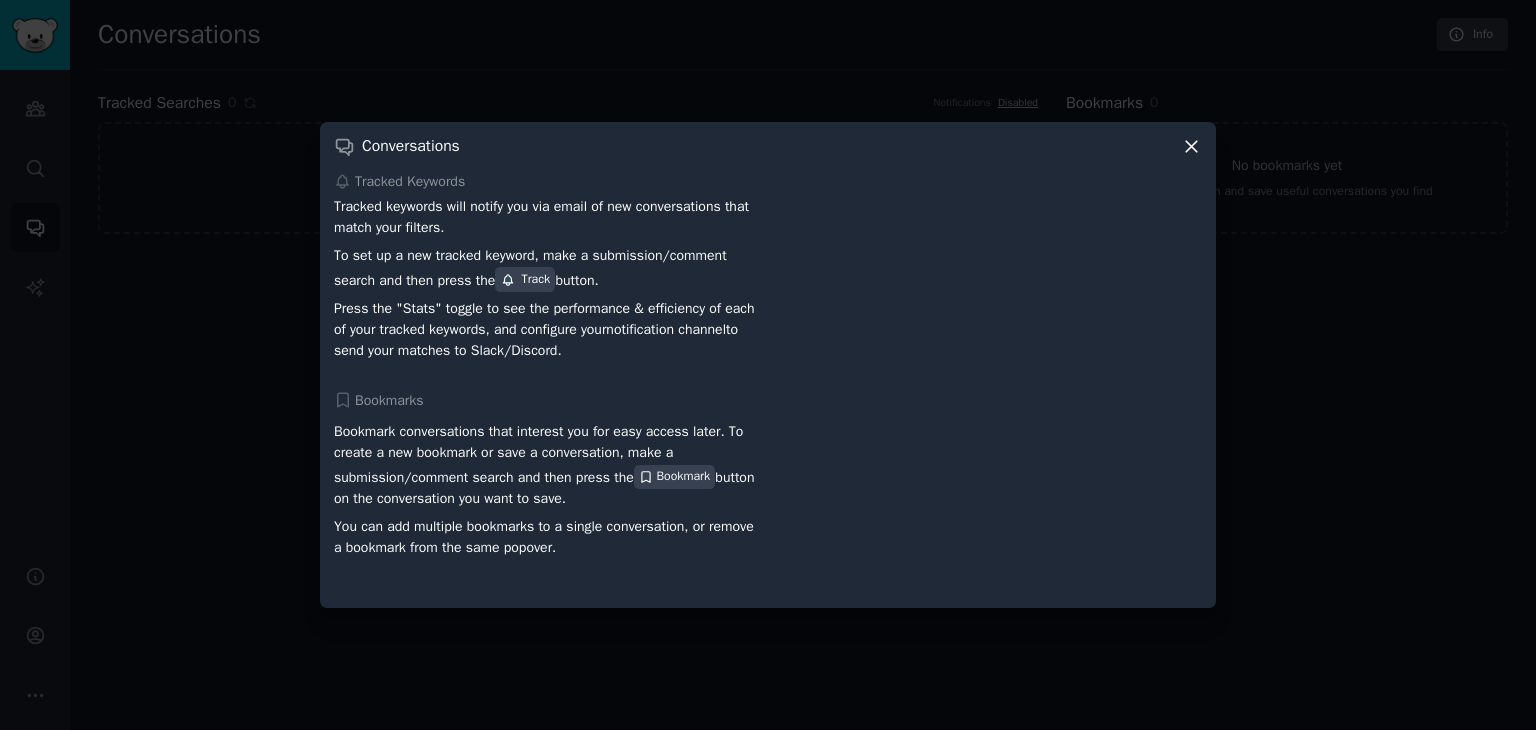 click 